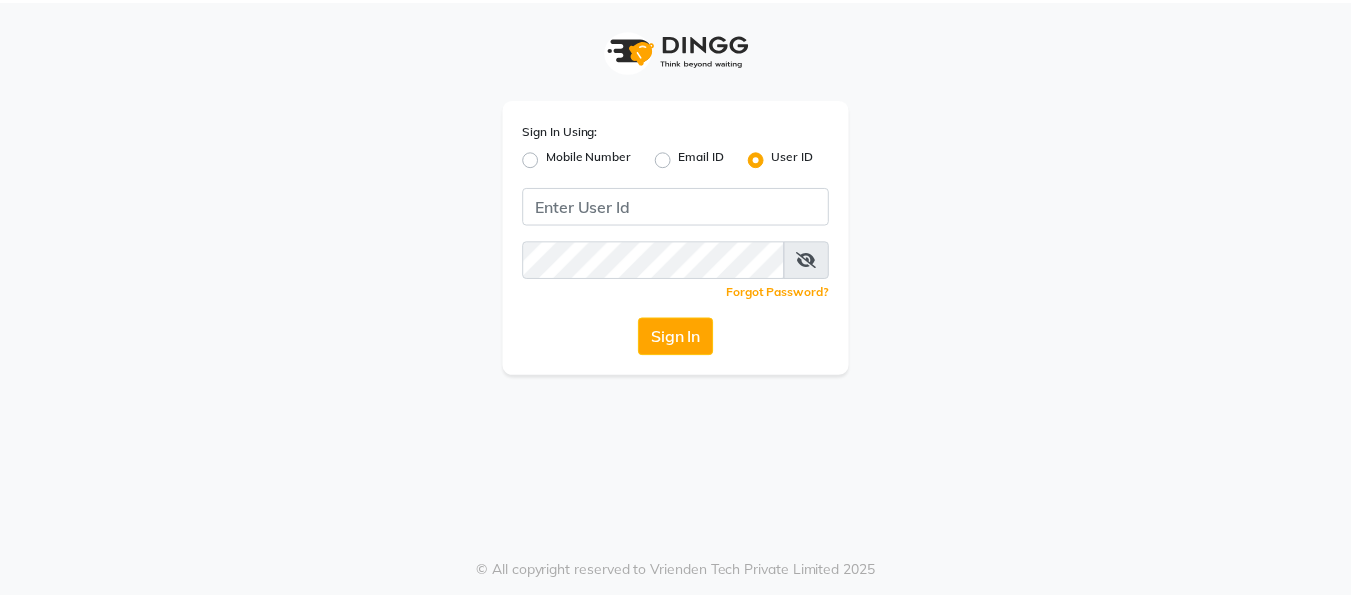 scroll, scrollTop: 0, scrollLeft: 0, axis: both 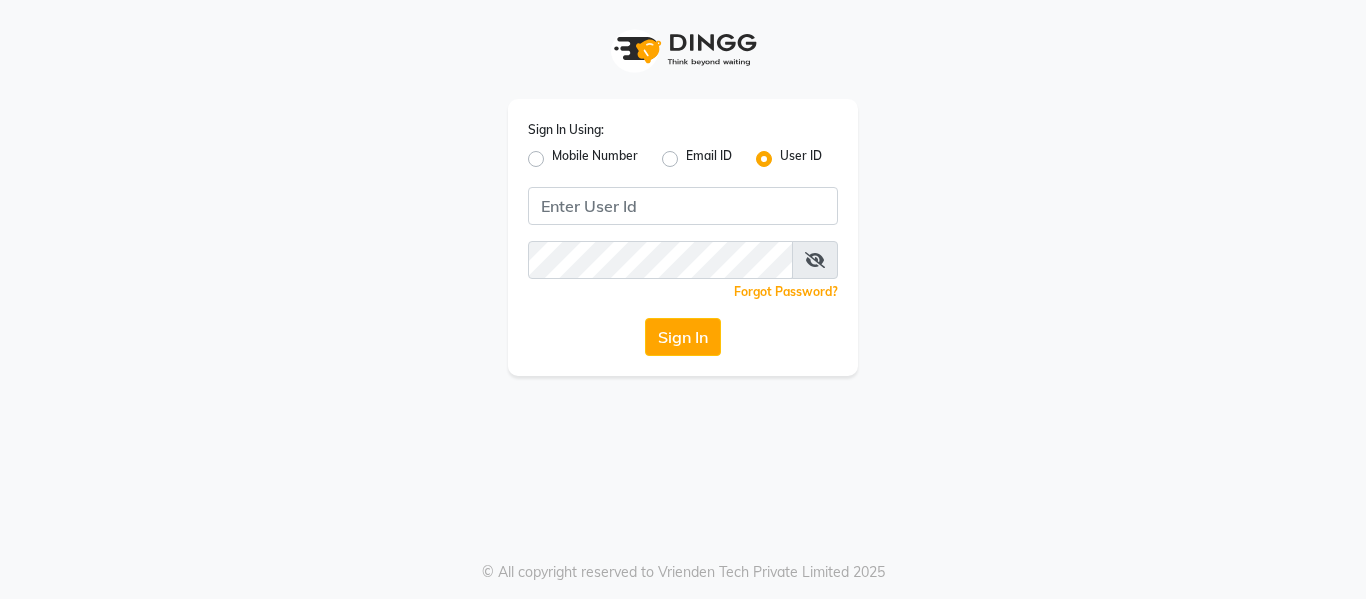 click on "Mobile Number" 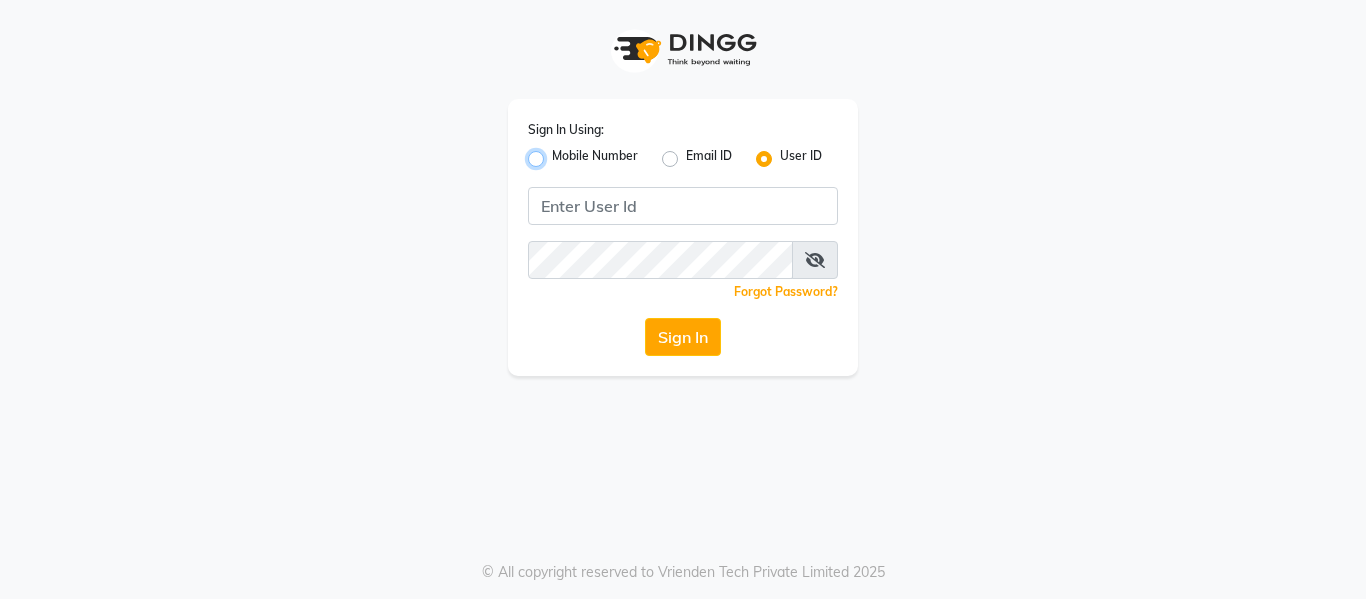 click on "Mobile Number" at bounding box center [558, 153] 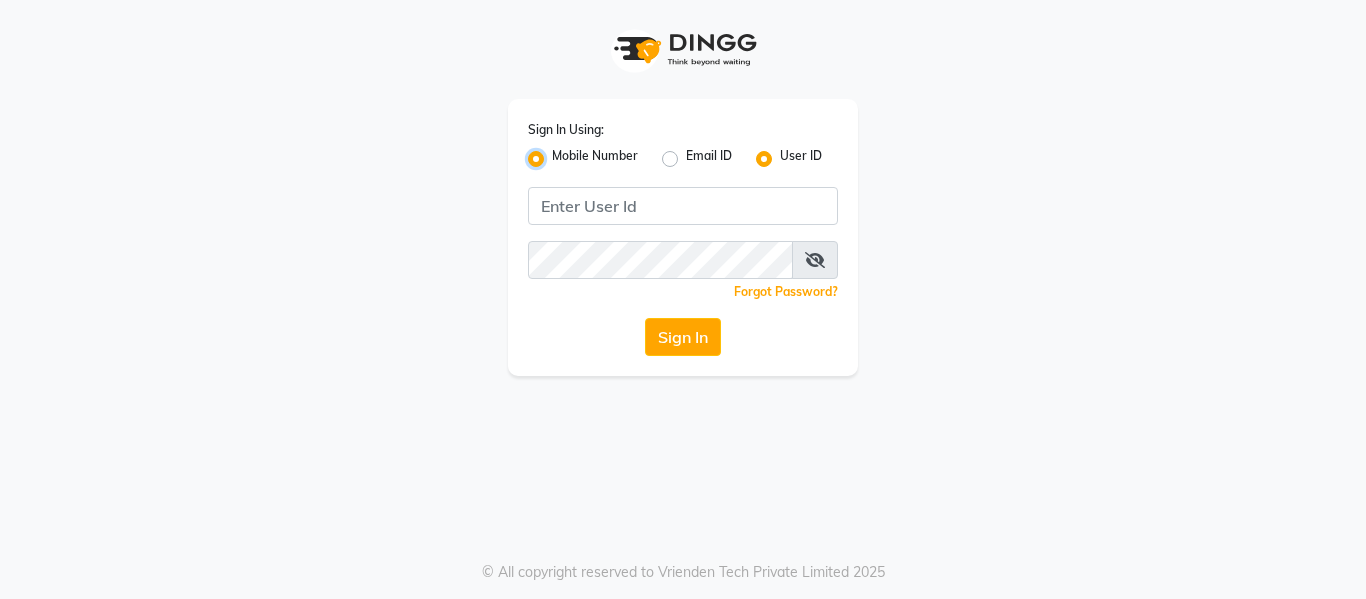 radio on "false" 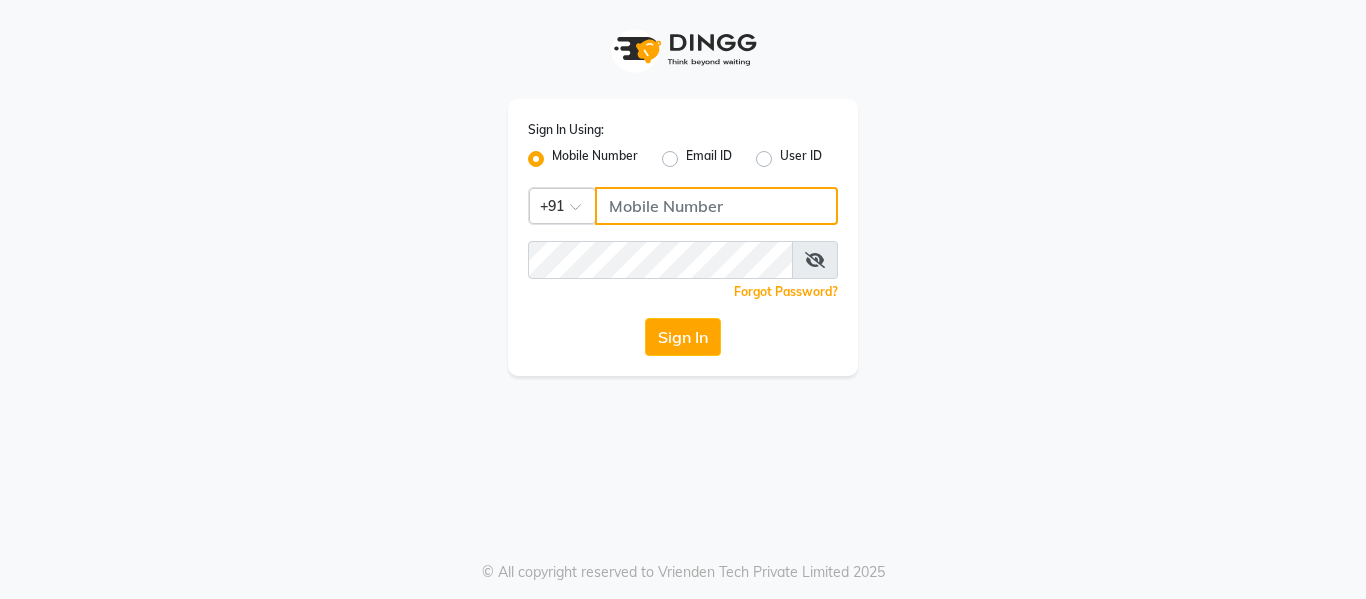 click 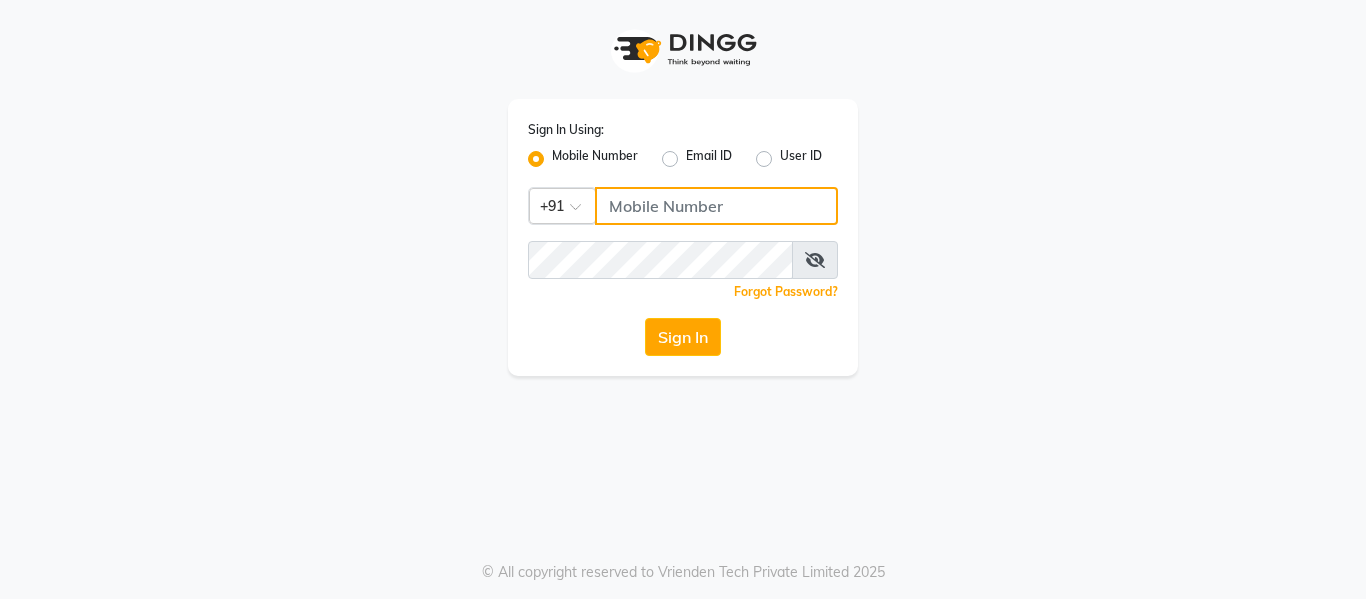 type on "[PHONE]" 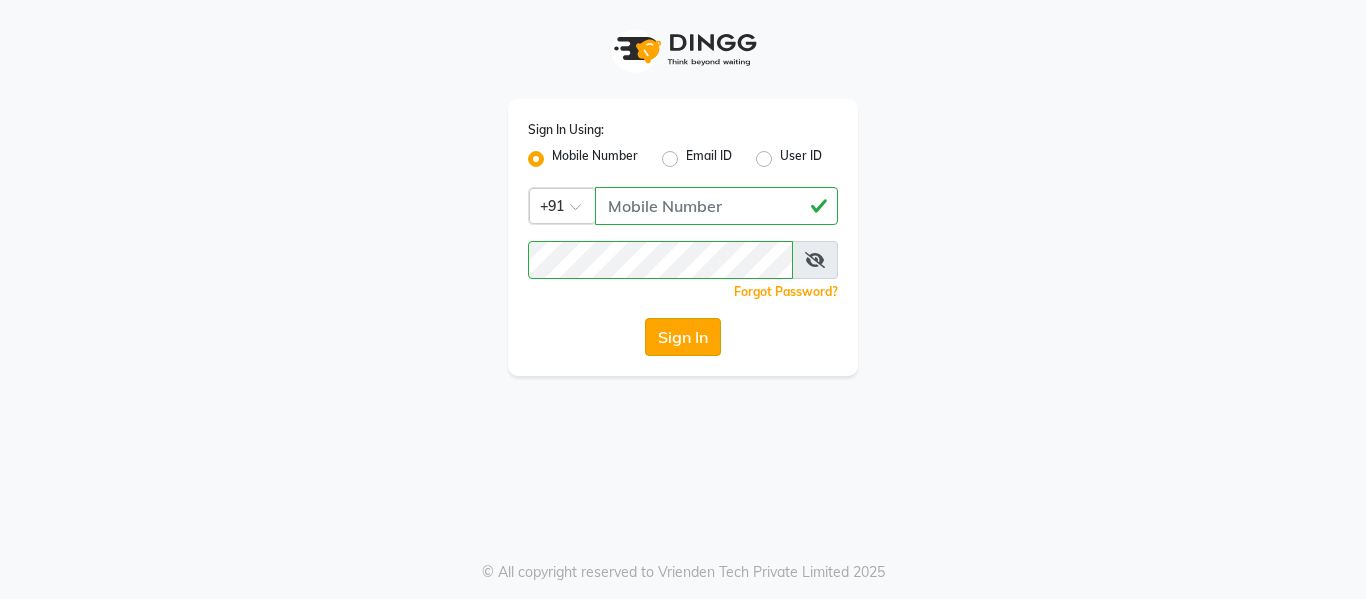 click on "Sign In" 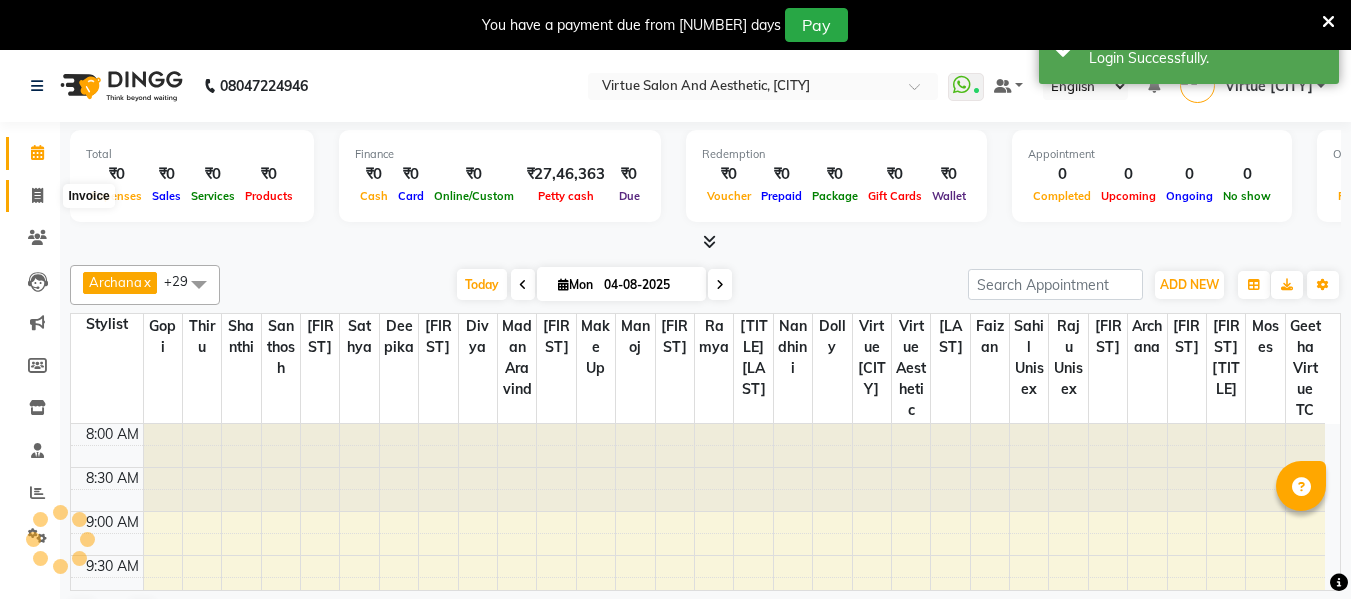 click 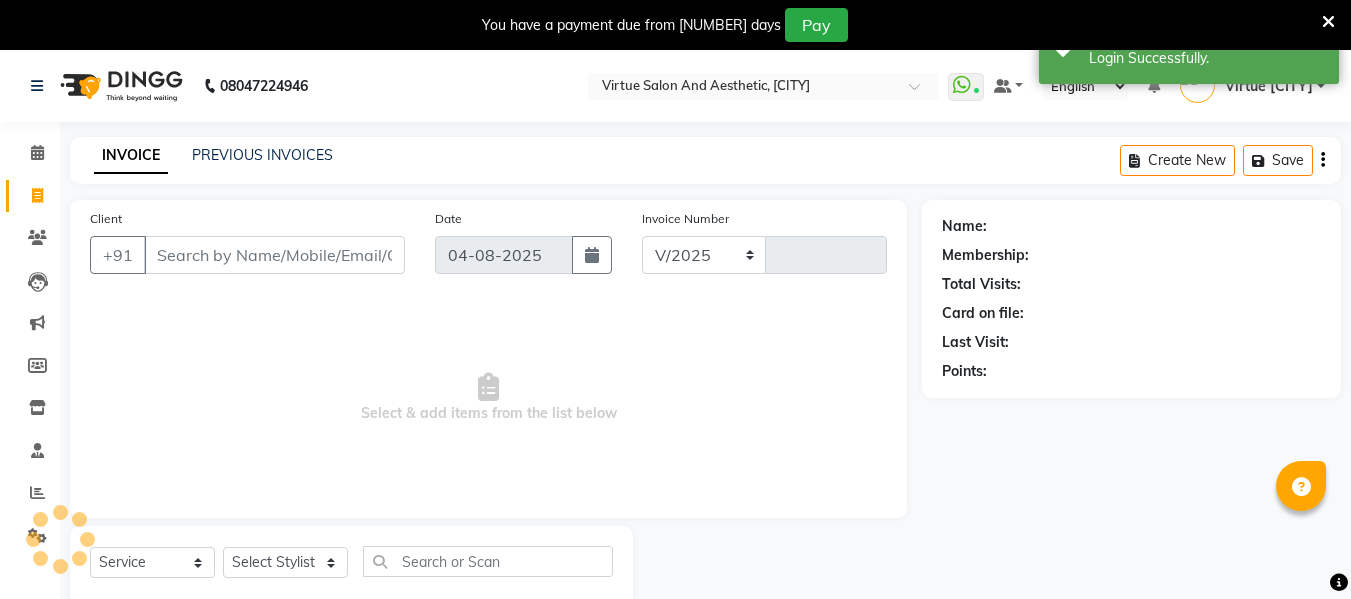 select on "5237" 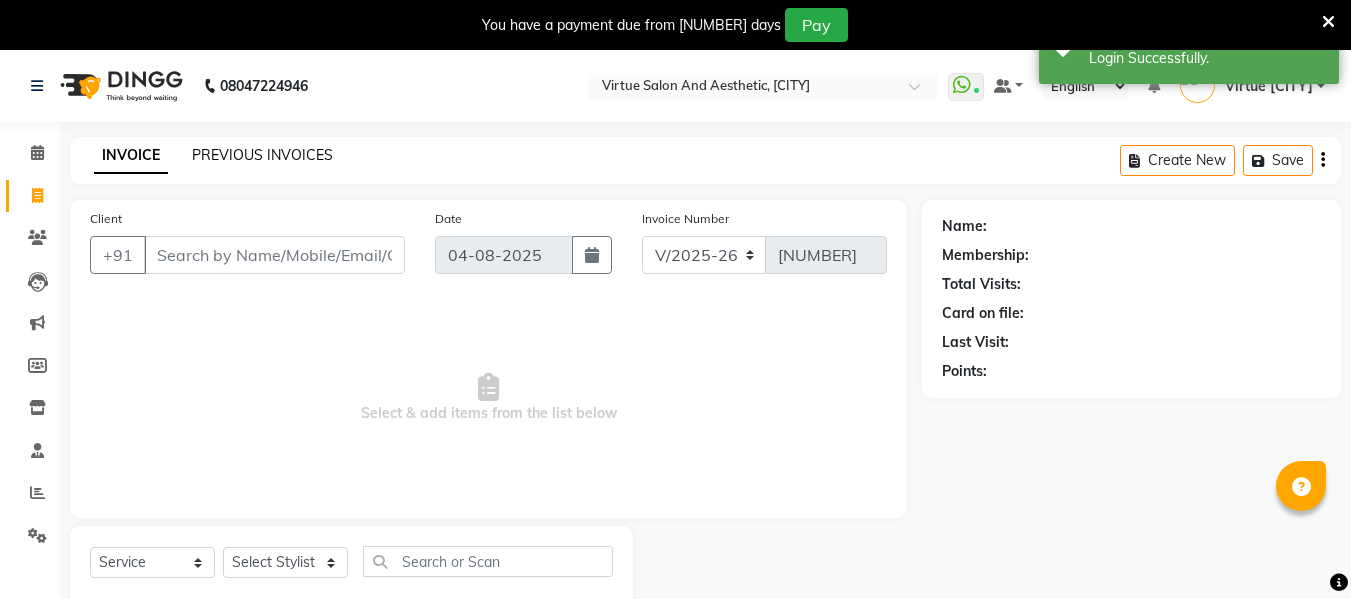 click on "PREVIOUS INVOICES" 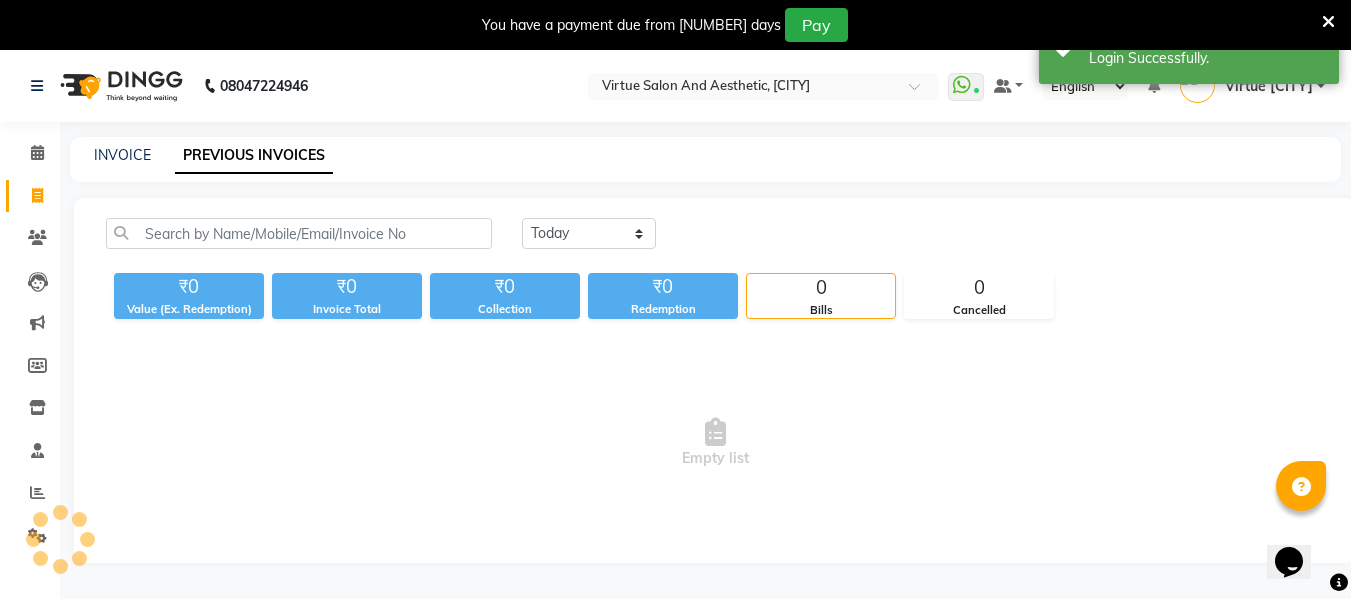 scroll, scrollTop: 0, scrollLeft: 0, axis: both 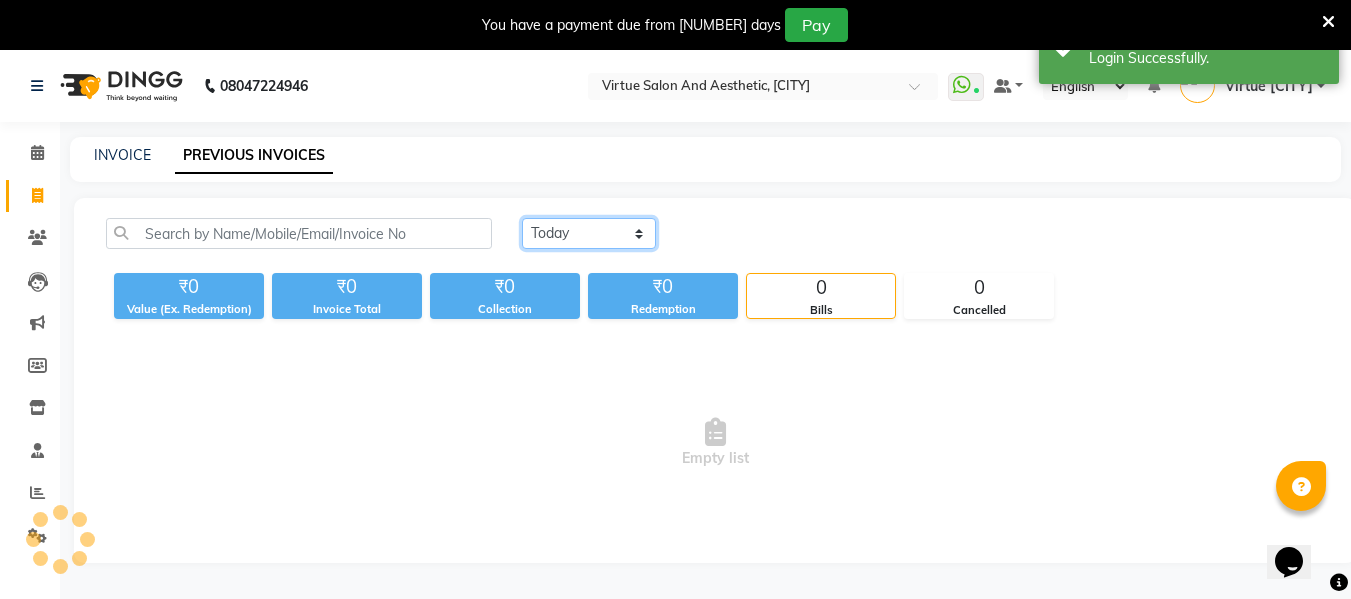 click on "Today Yesterday Custom Range" 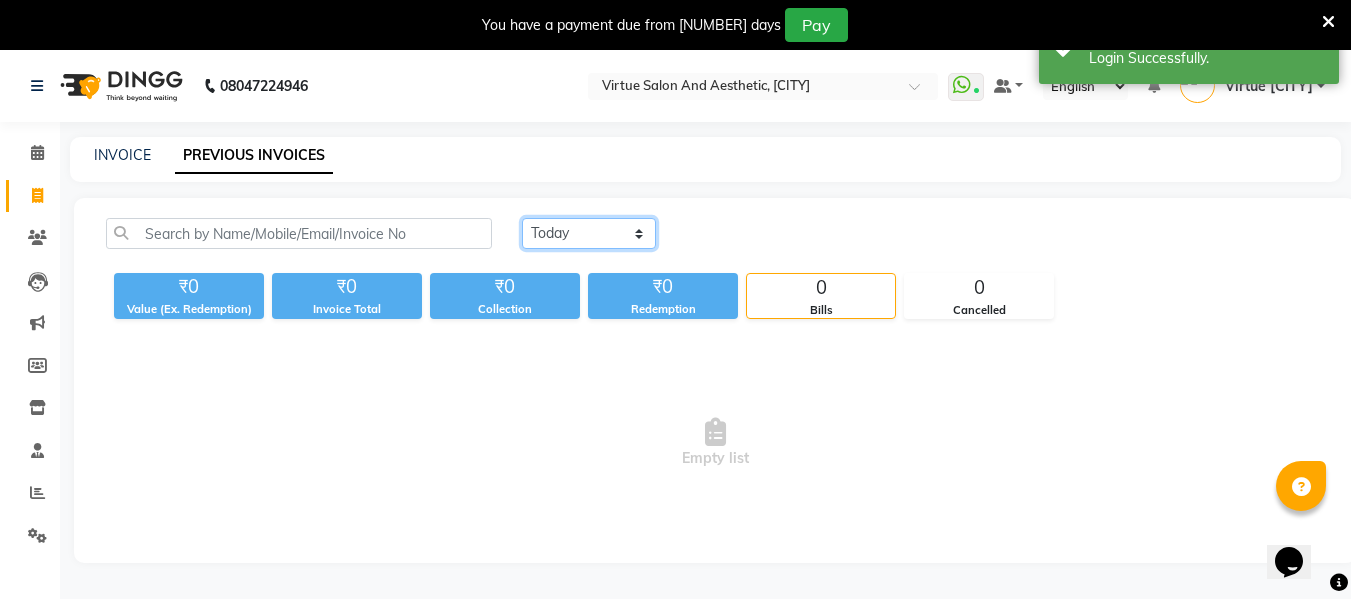 scroll, scrollTop: 0, scrollLeft: 0, axis: both 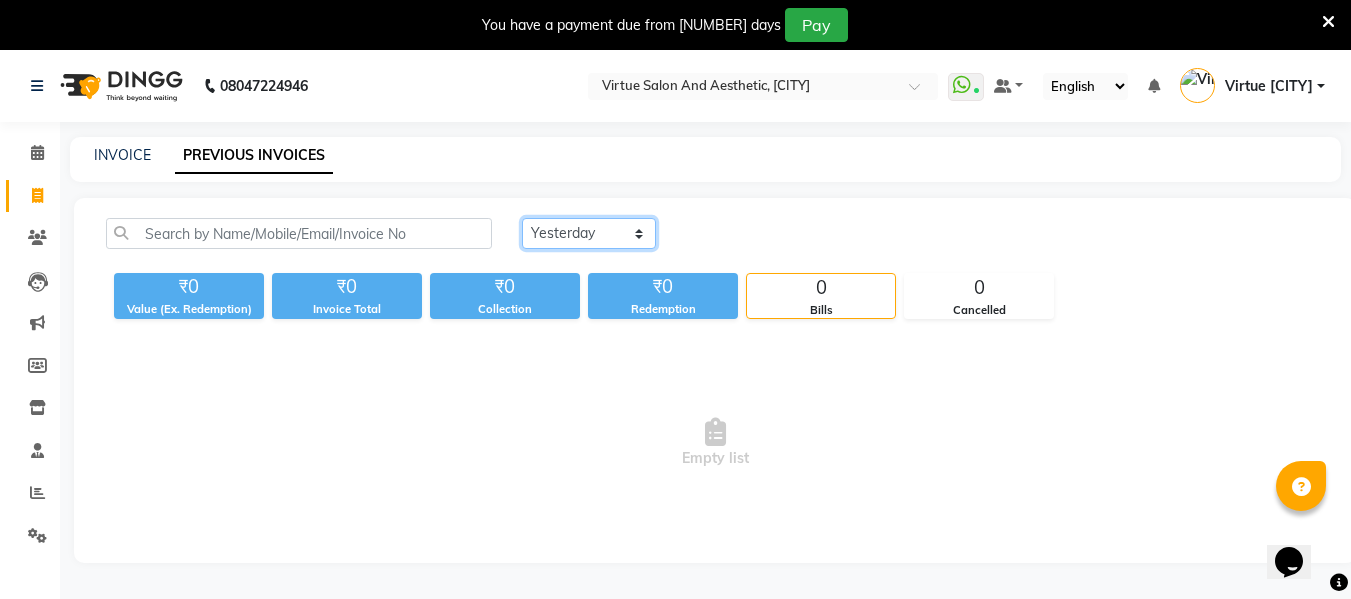 click on "Today Yesterday Custom Range" 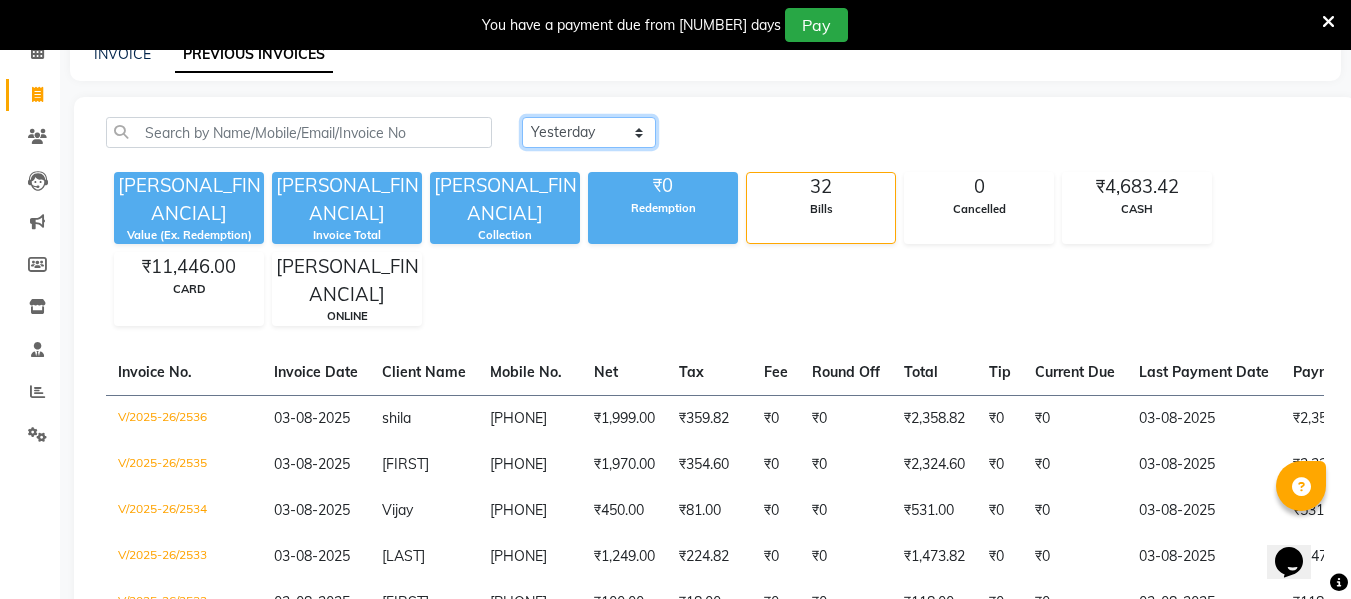scroll, scrollTop: 0, scrollLeft: 0, axis: both 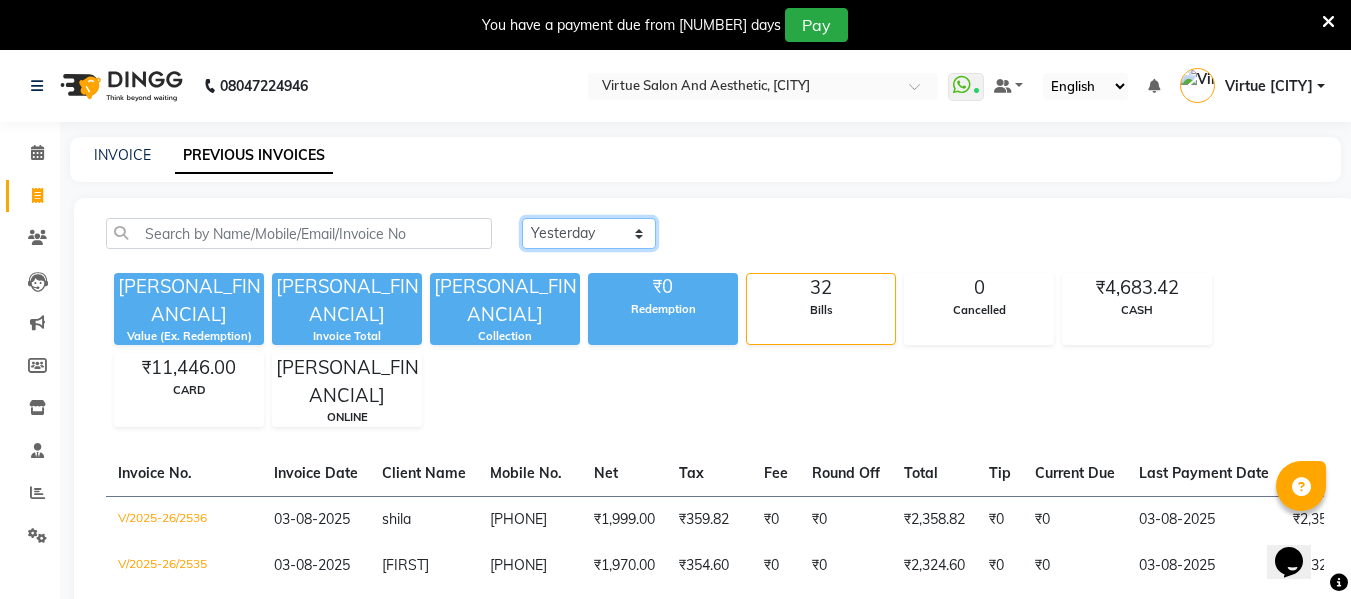 click on "Today Yesterday Custom Range" 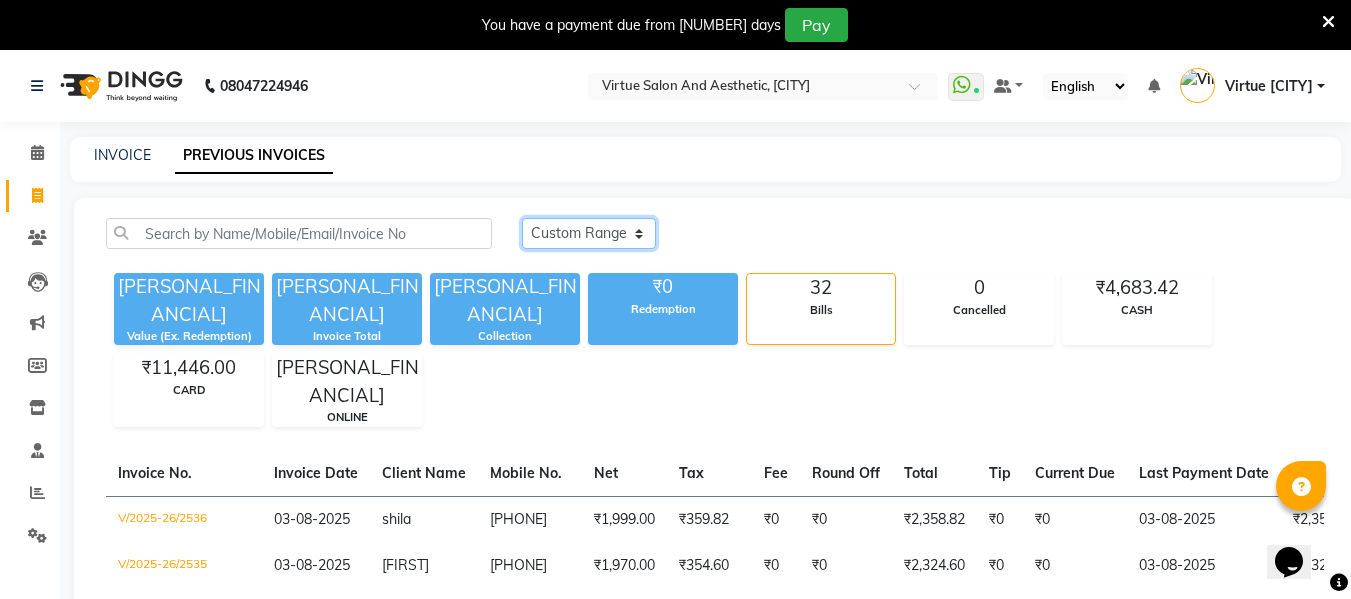 click on "Today Yesterday Custom Range" 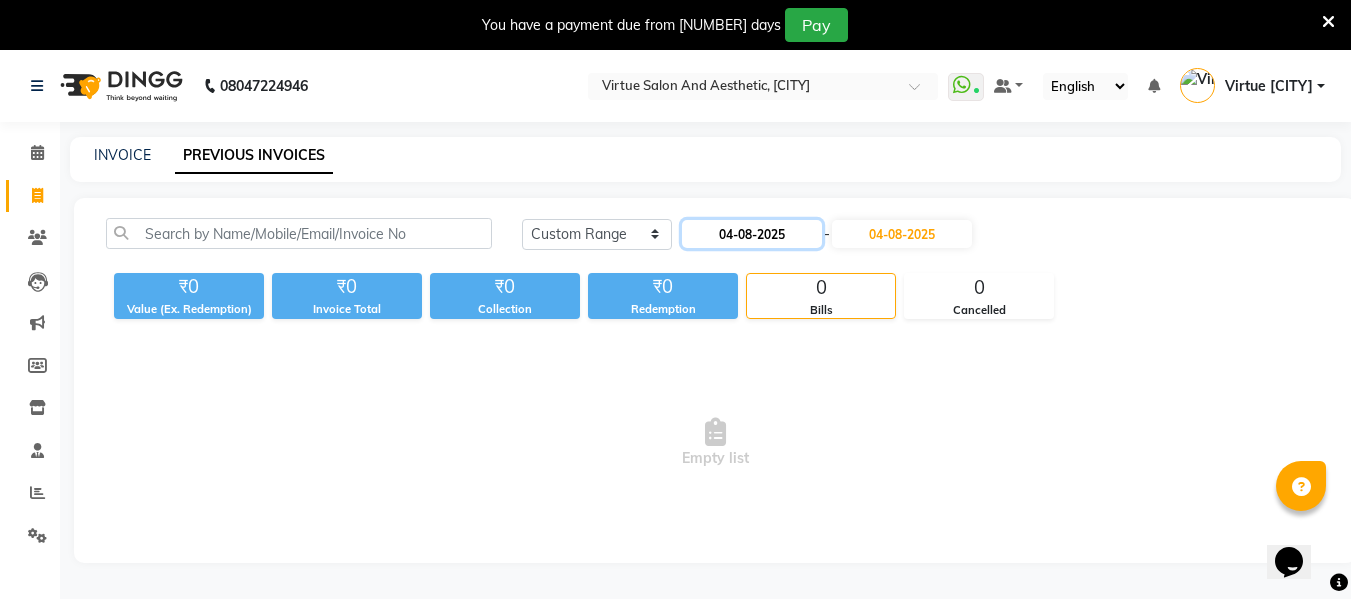 click on "04-08-2025" 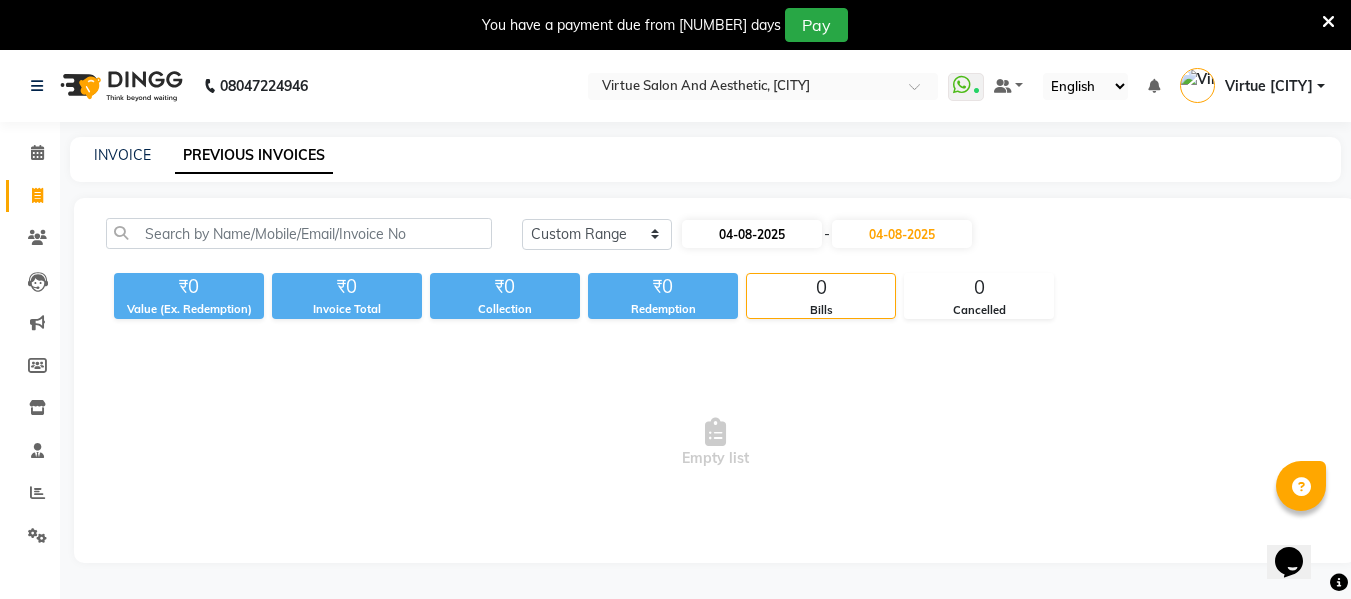 select on "8" 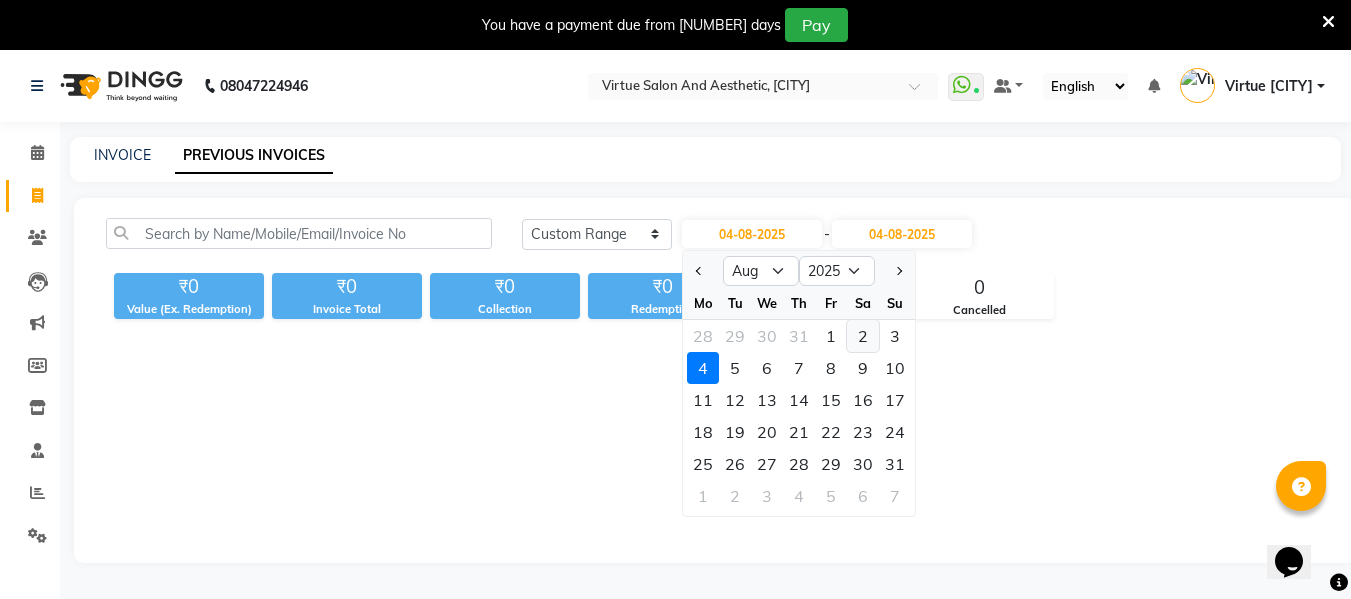 click on "2" 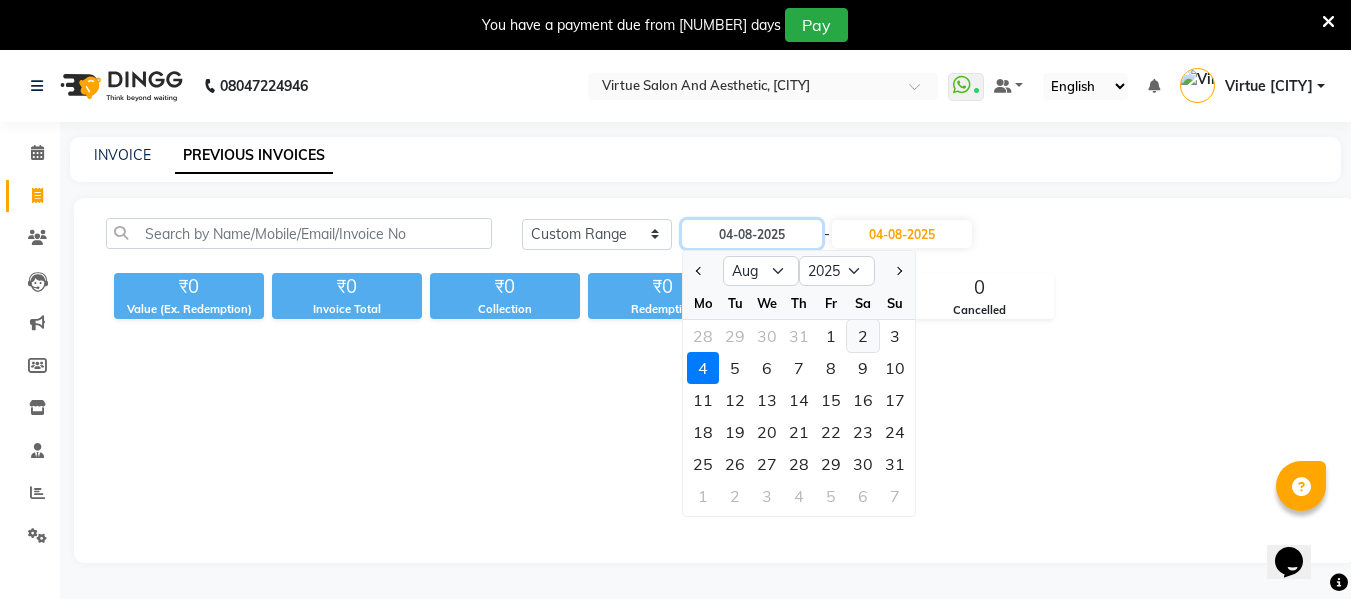 type on "02-08-2025" 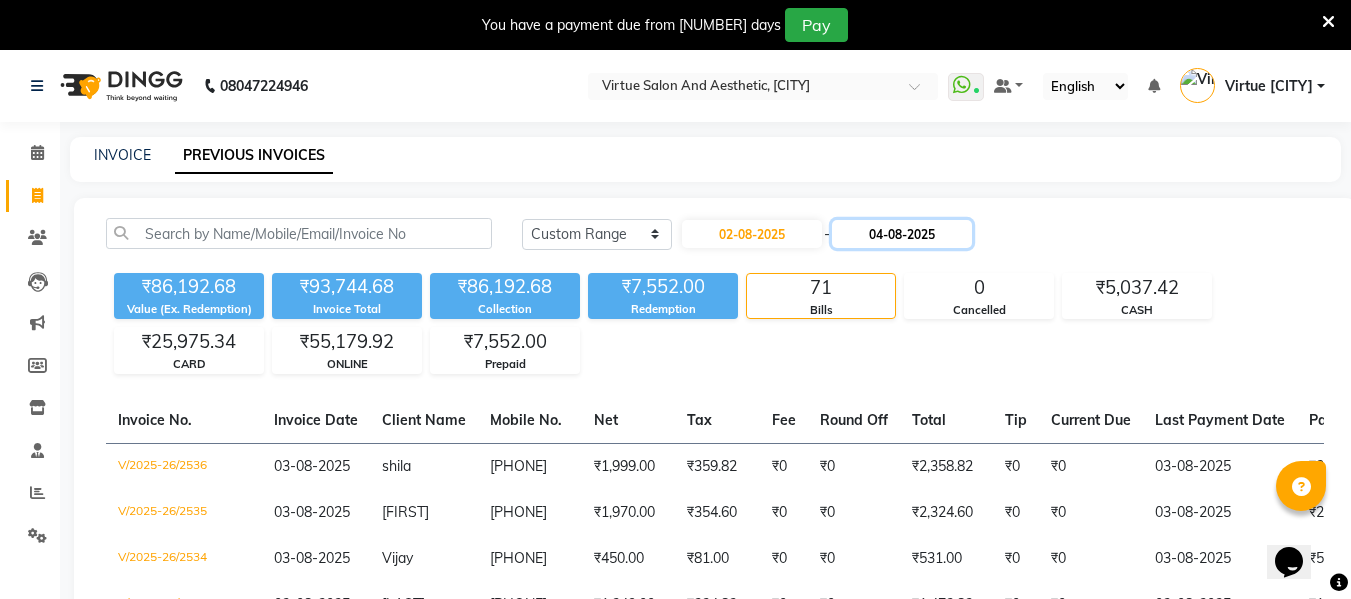 click on "04-08-2025" 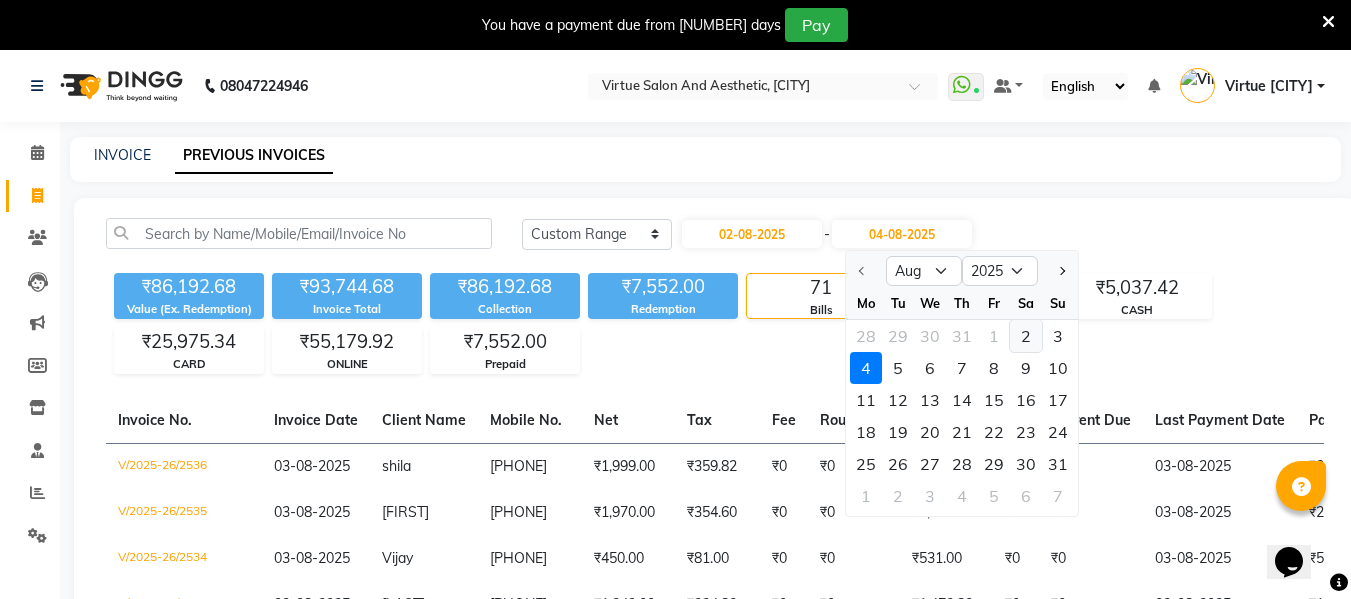 click on "2" 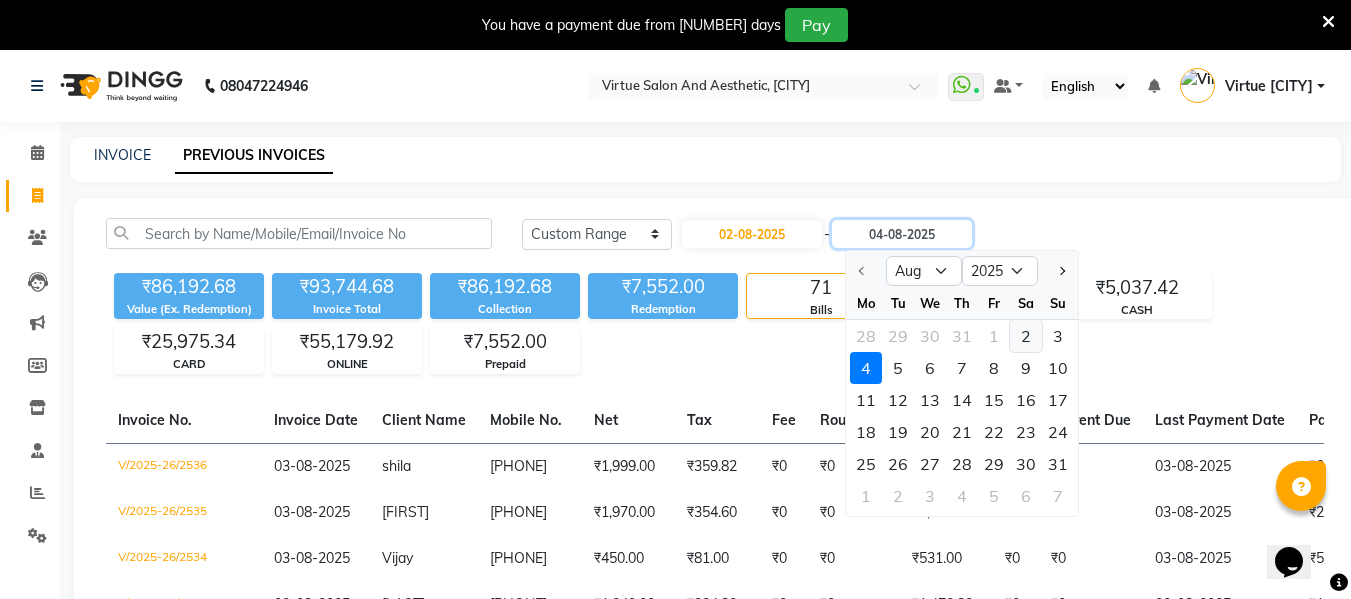 type on "02-08-2025" 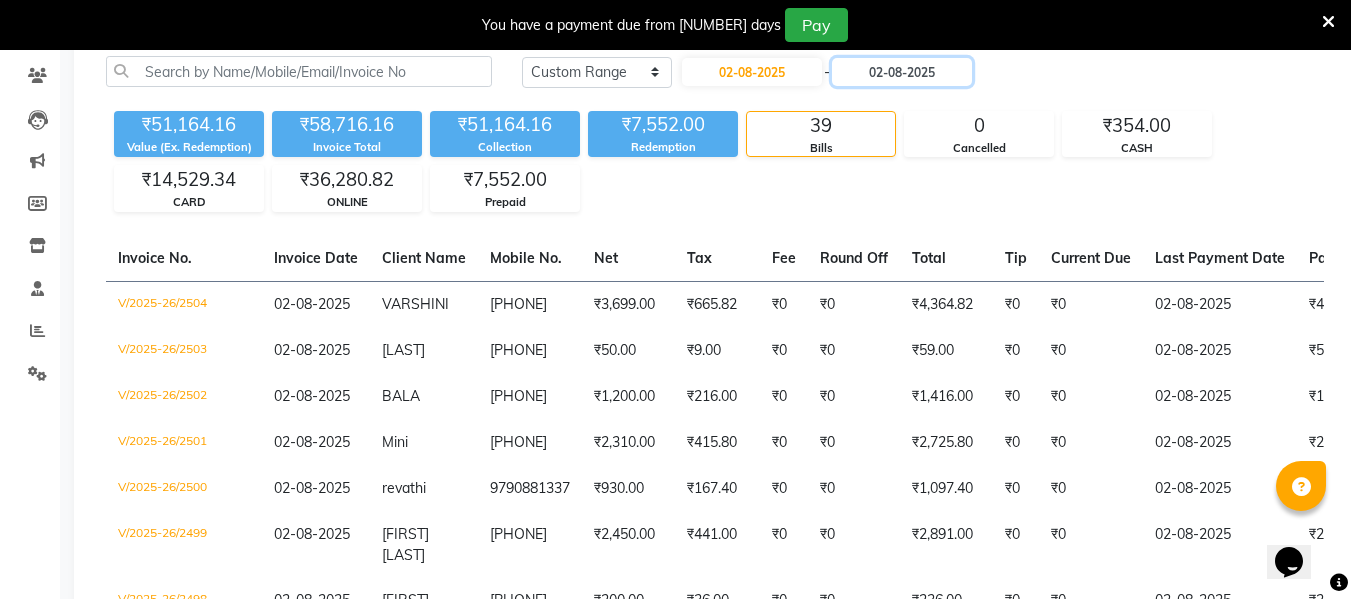 scroll, scrollTop: 200, scrollLeft: 0, axis: vertical 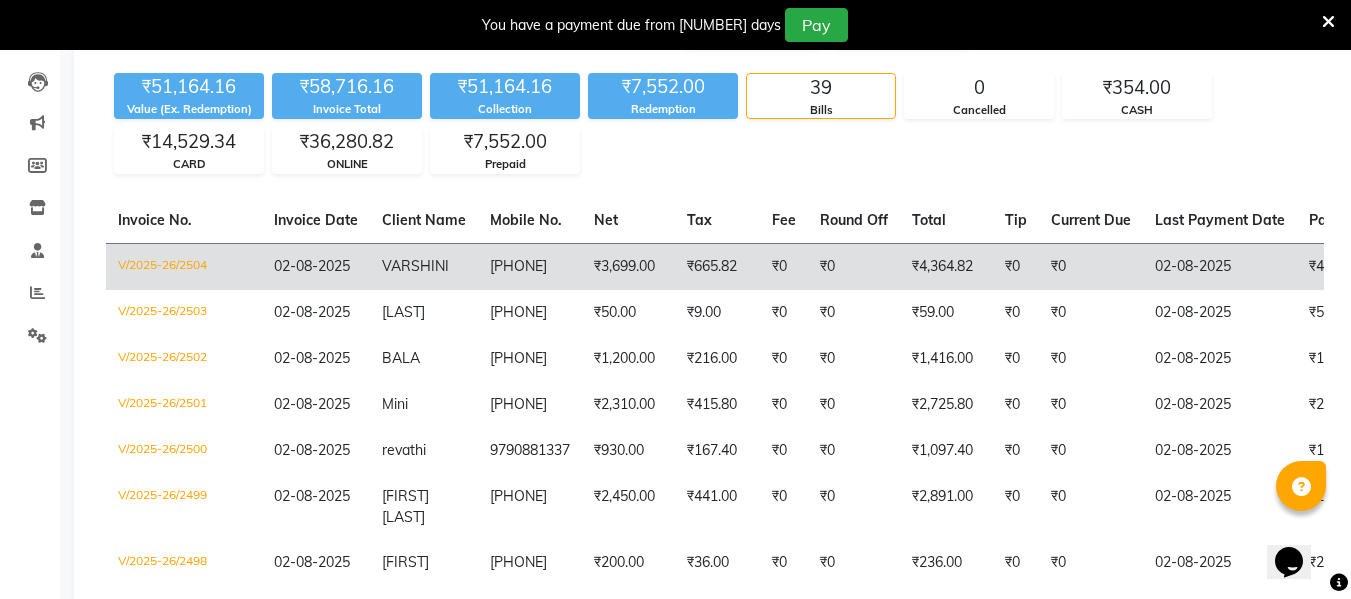 click on "6369853930" 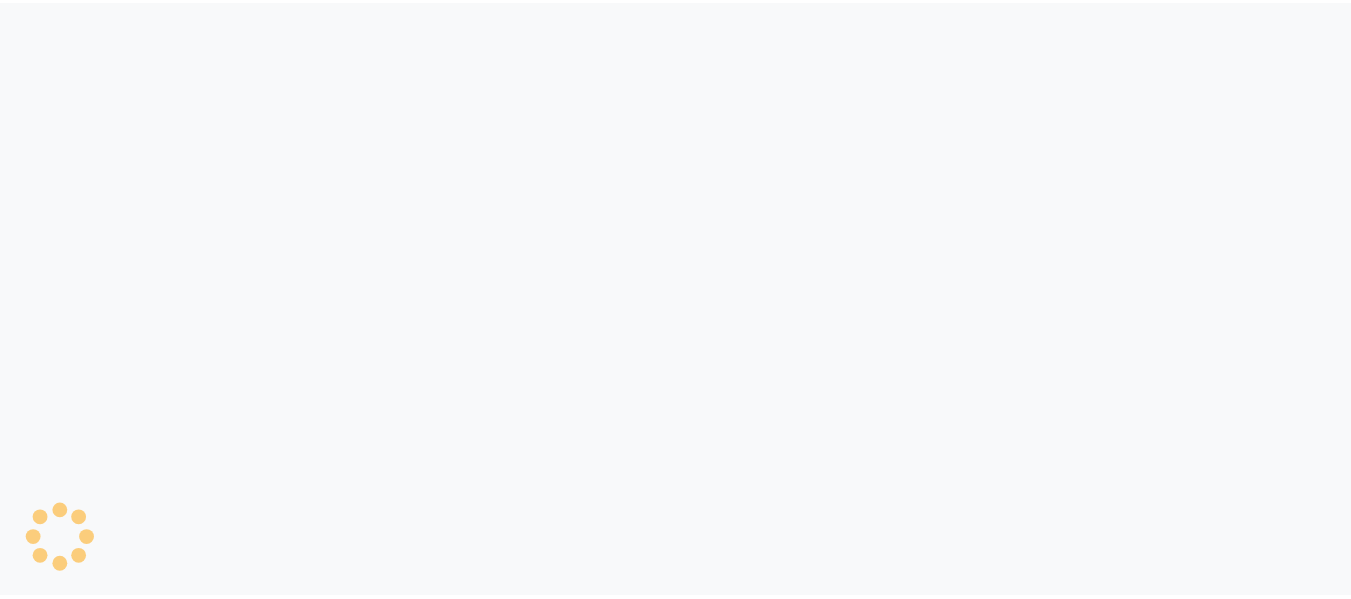 scroll, scrollTop: 0, scrollLeft: 0, axis: both 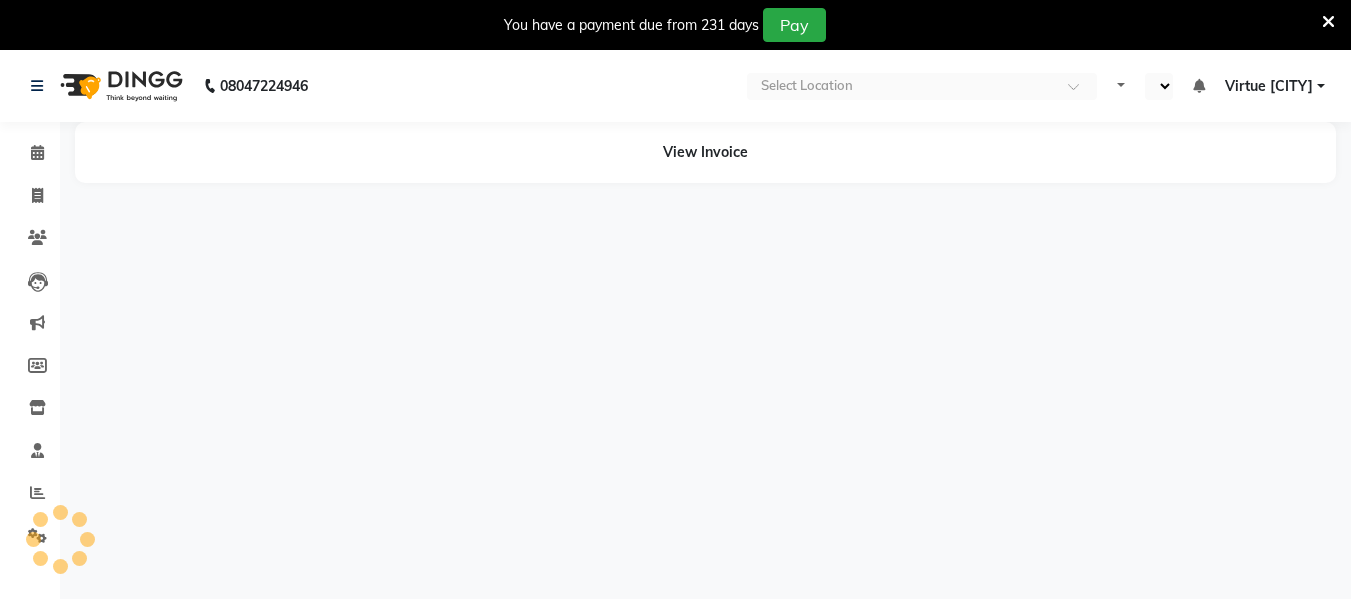 select on "en" 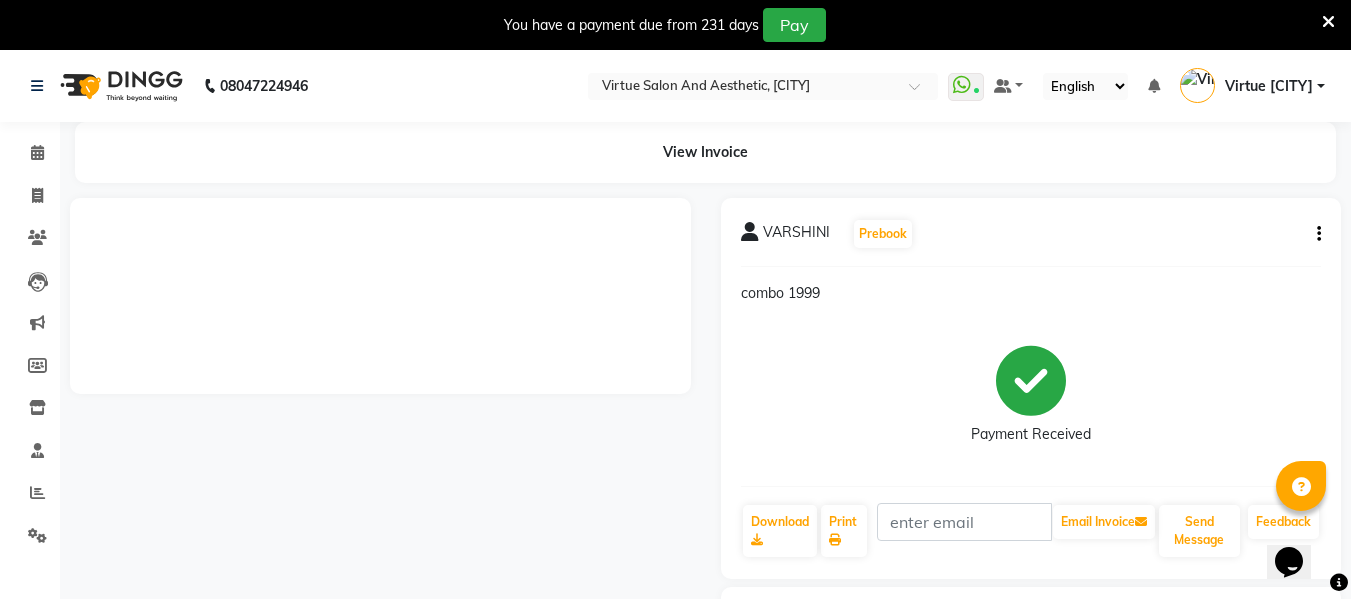 scroll, scrollTop: 0, scrollLeft: 0, axis: both 